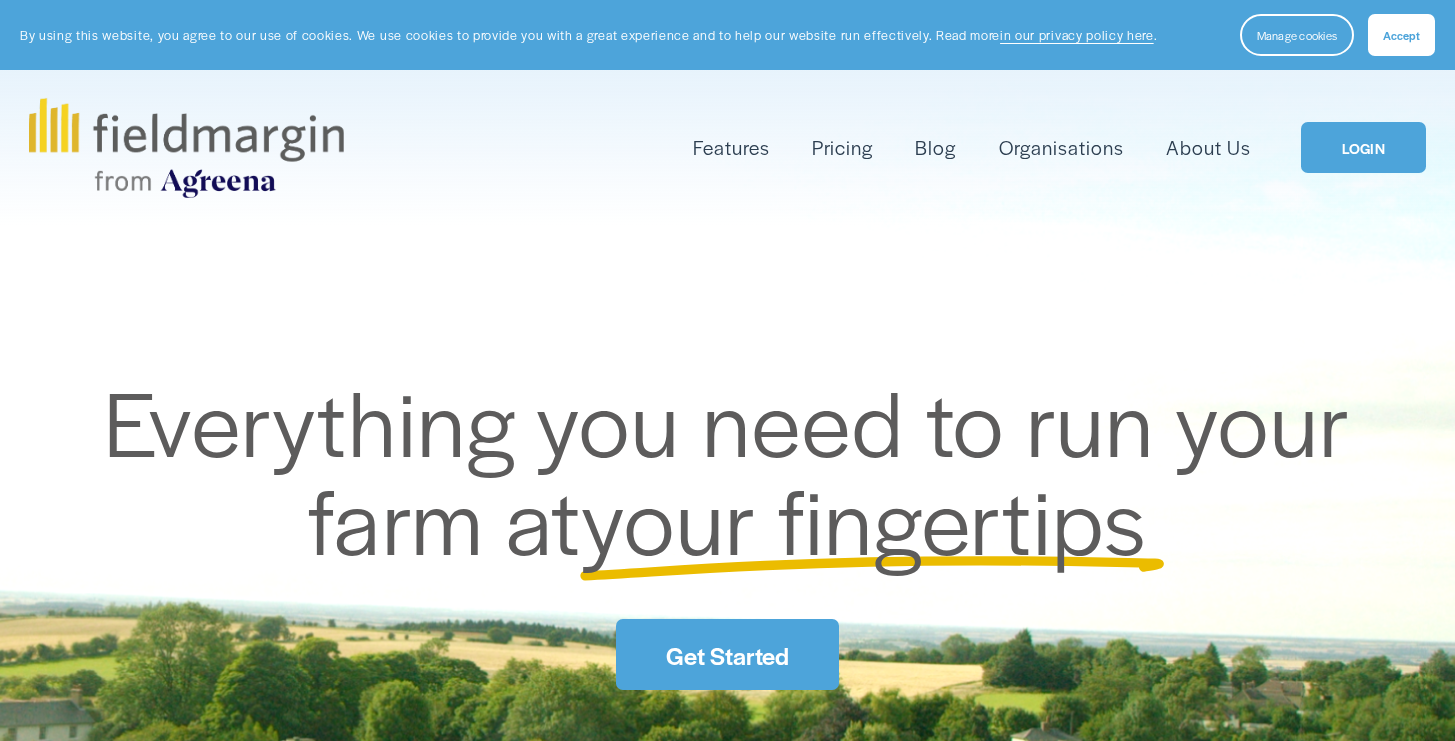scroll, scrollTop: 0, scrollLeft: 0, axis: both 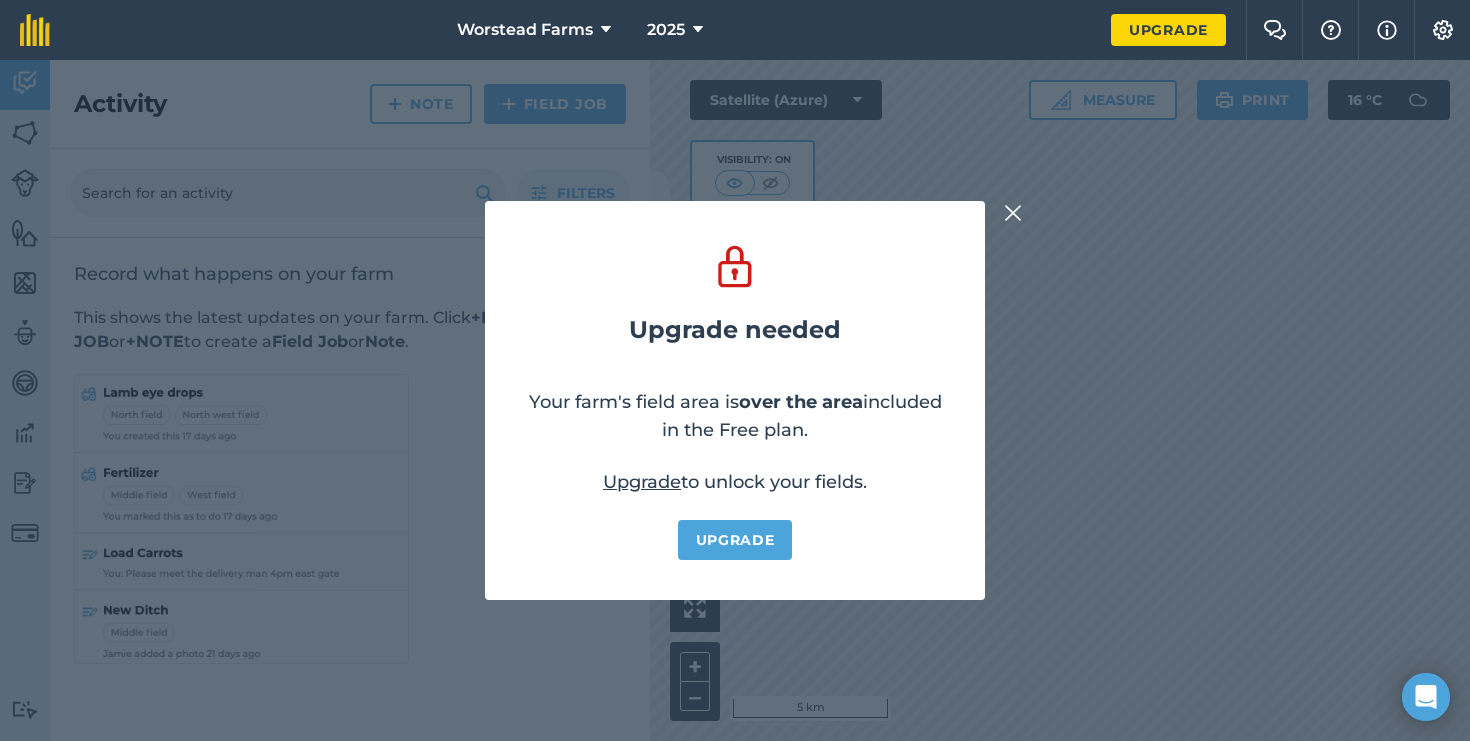 click at bounding box center (1013, 213) 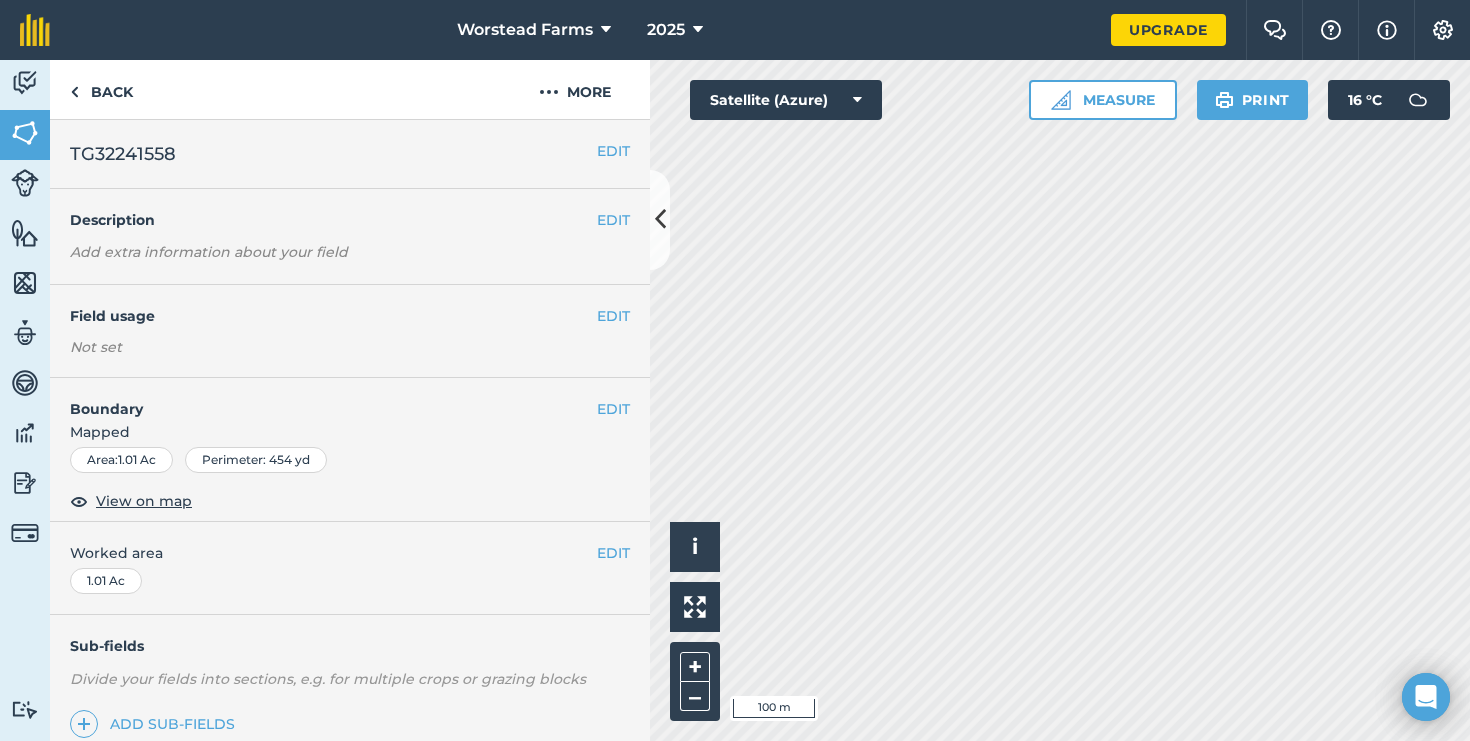 click on "Hello i © 2025 TomTom, Microsoft 100 m + –" at bounding box center [1060, 400] 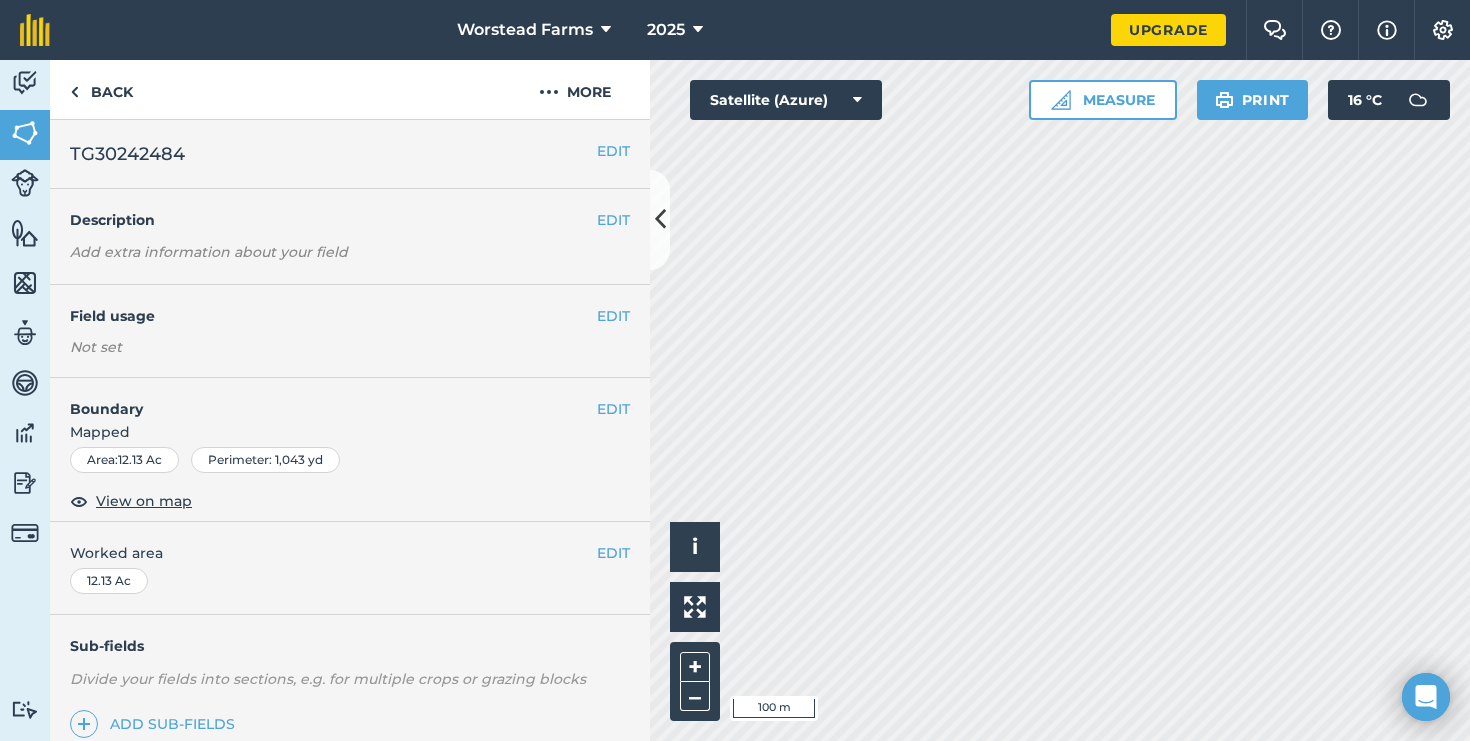 click on "Worstead Farms 2025 Upgrade Farm Chat Help Info Settings Map printing is not available on our free plan Please upgrade to our Essentials, Plus or Pro plan to access this feature. Activity Fields Livestock Features Maps Team Vehicles Data Reporting Billing Tutorials Tutorials   Back   More EDIT TG30242484 EDIT Description Add extra information about your field EDIT Field usage Not set EDIT Boundary   Mapped Area :  12.13   Ac Perimeter :   1,043   yd   View on map EDIT Worked area 12.13   Ac Sub-fields   Divide your fields into sections, e.g. for multiple crops or grazing blocks   Add sub-fields Add field job Add note   Field Health To-Do Field History Reports There are no outstanding tasks for this field. Hello i © 2025 TomTom, Microsoft 100 m + – Satellite (Azure) Measure Print 16   ° C" at bounding box center (735, 370) 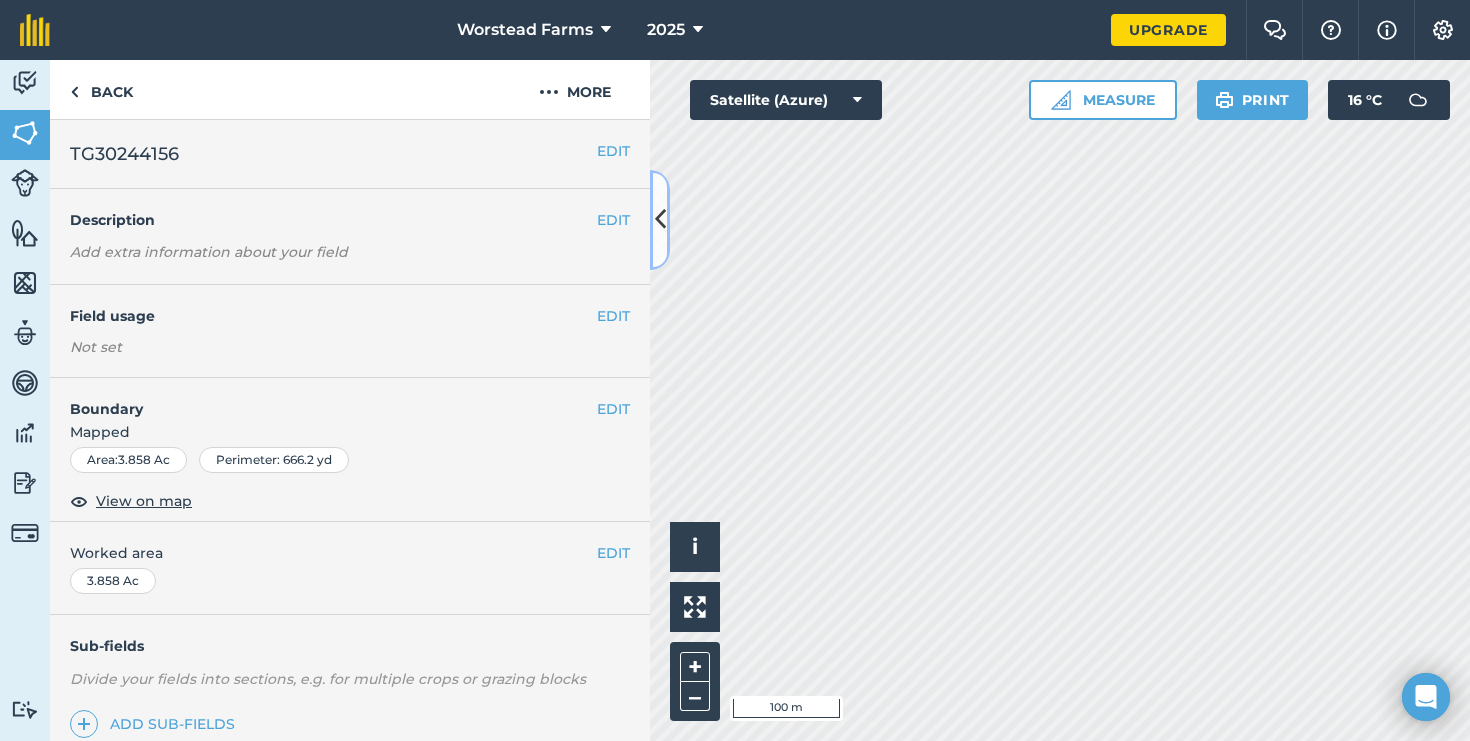 click at bounding box center [660, 219] 